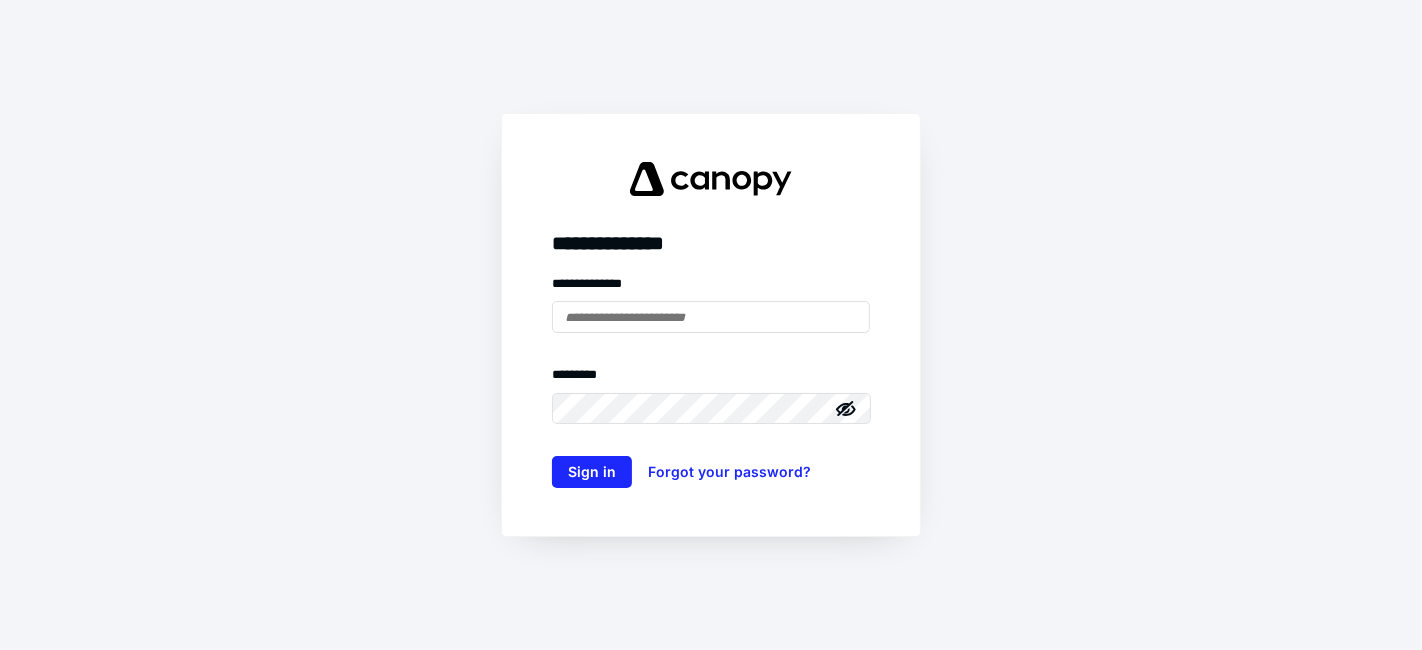 scroll, scrollTop: 0, scrollLeft: 0, axis: both 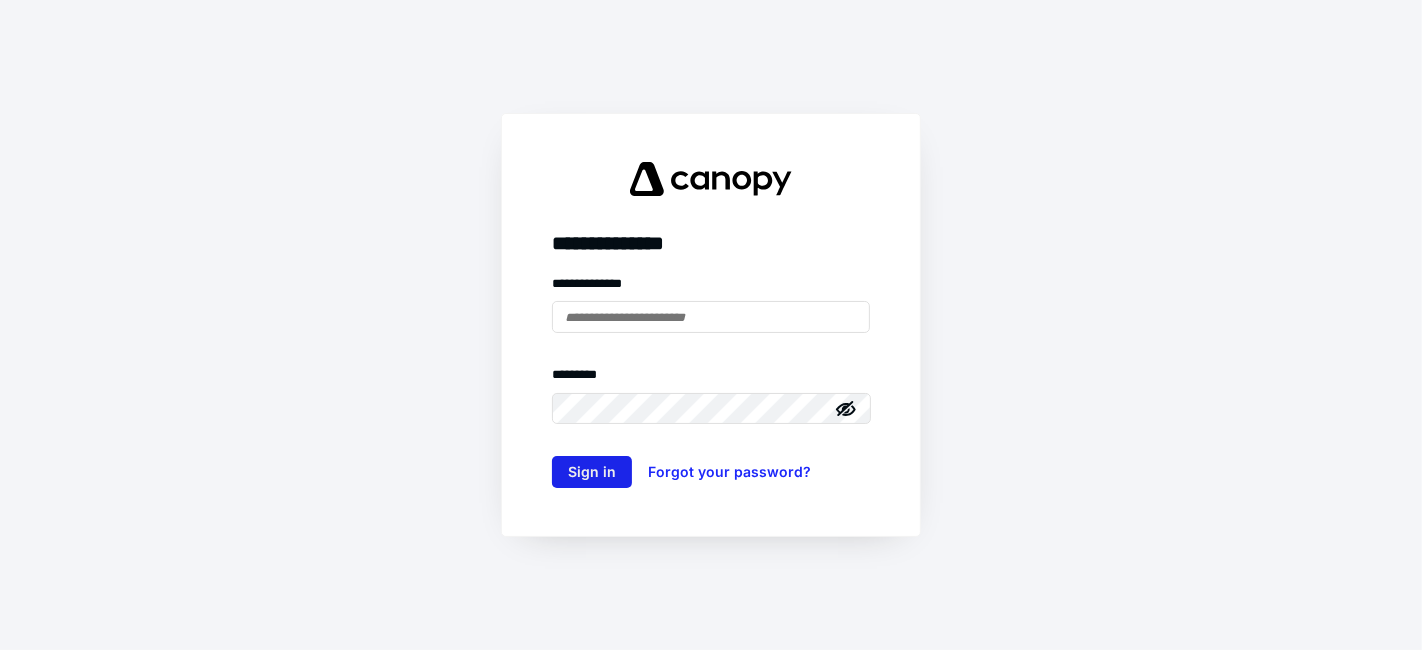 type on "**********" 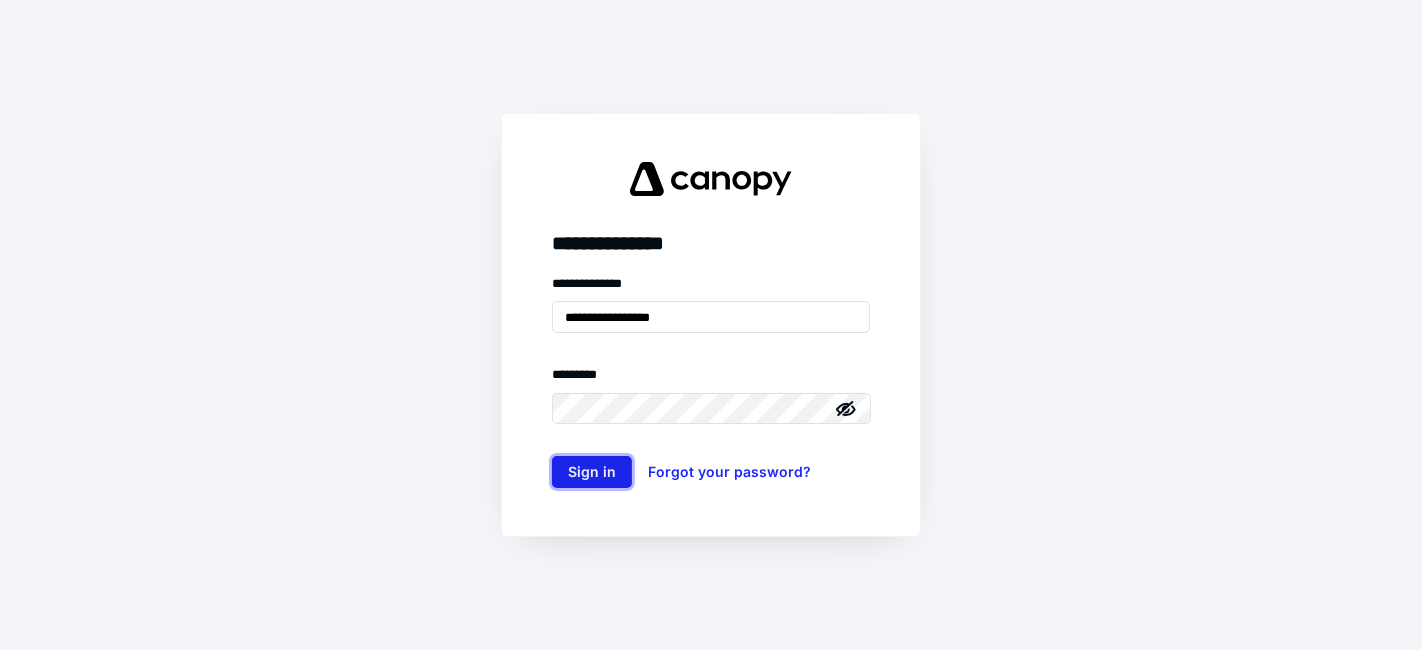 click on "Sign in" at bounding box center (592, 472) 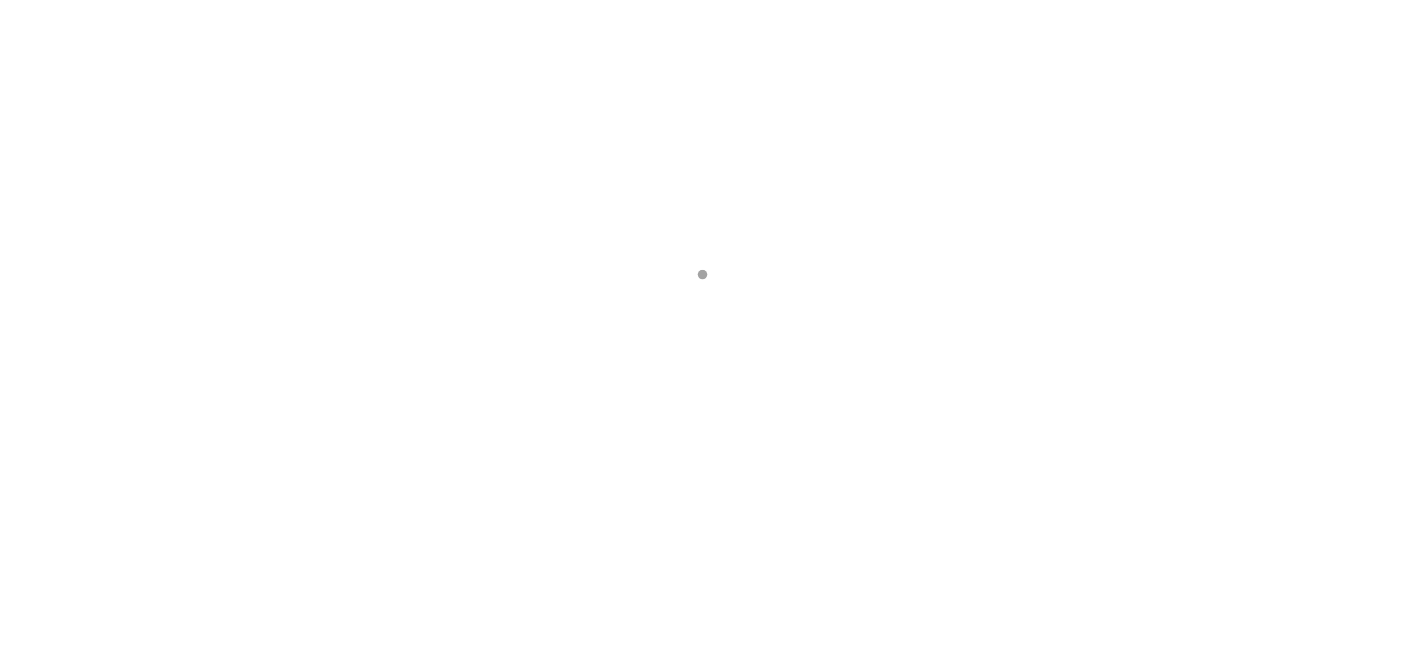 scroll, scrollTop: 0, scrollLeft: 0, axis: both 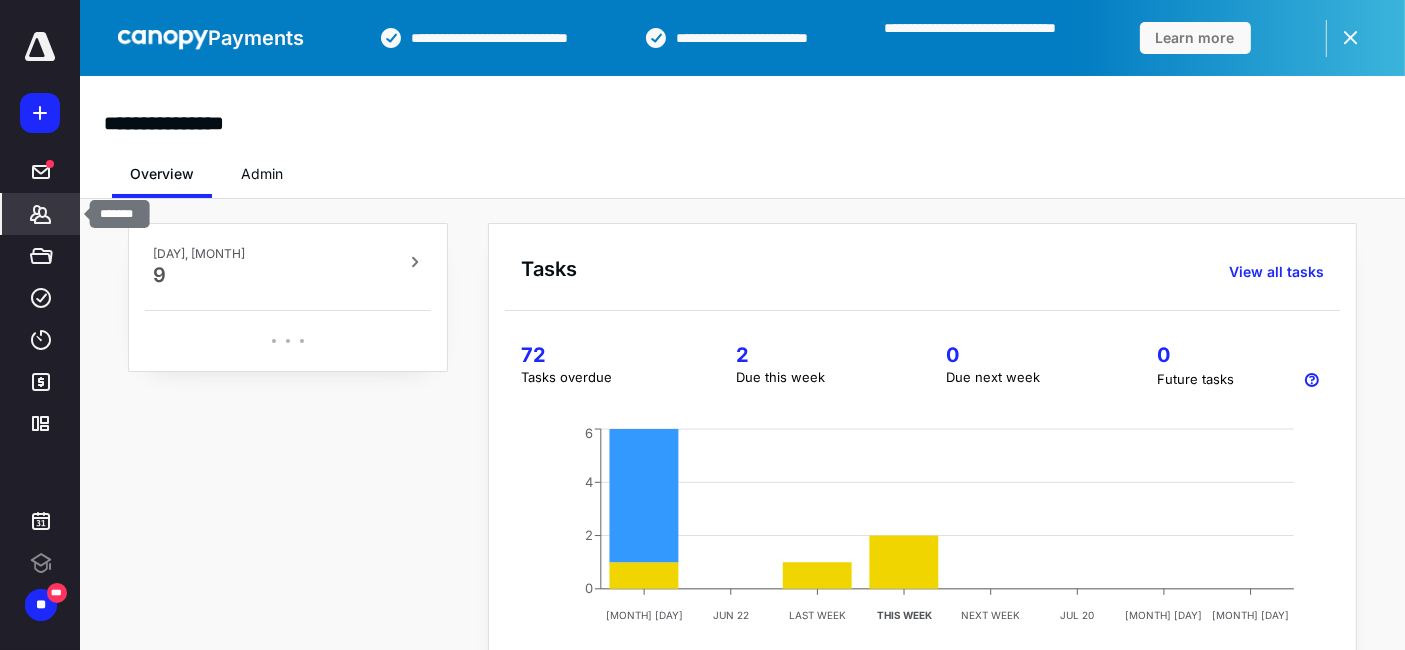 click at bounding box center [41, 214] 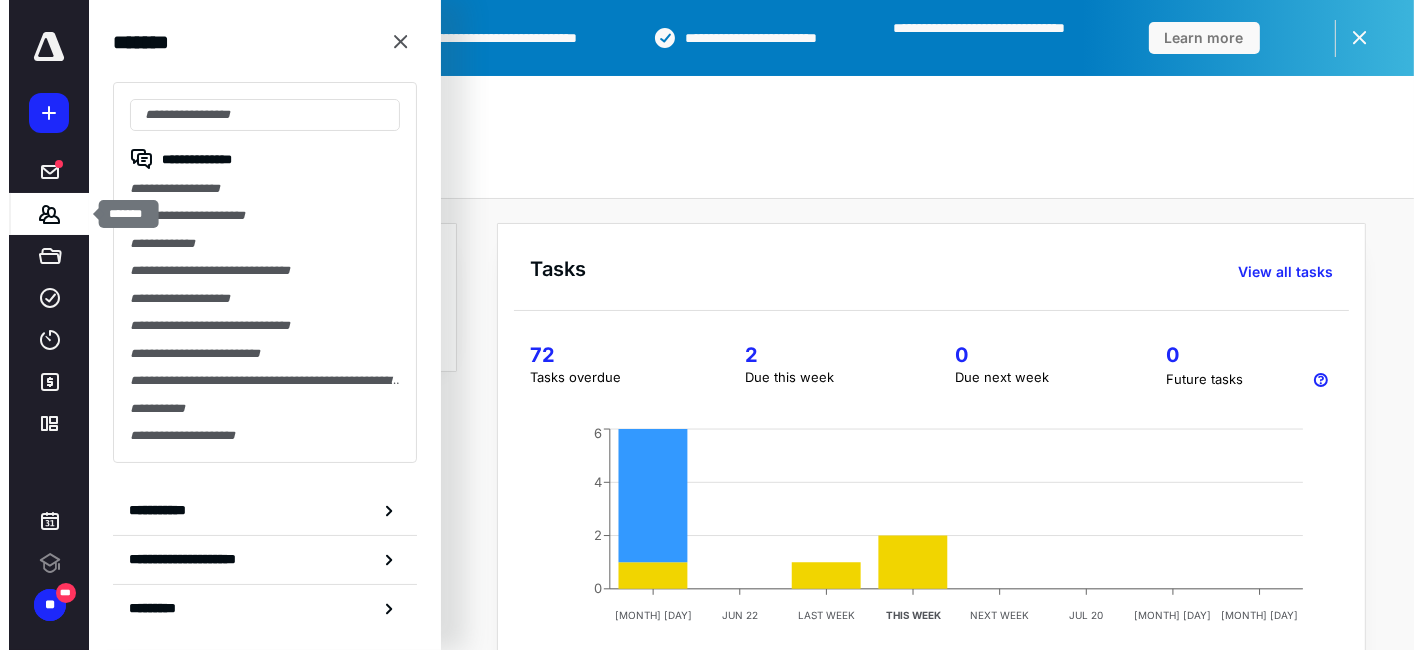 scroll, scrollTop: 0, scrollLeft: 0, axis: both 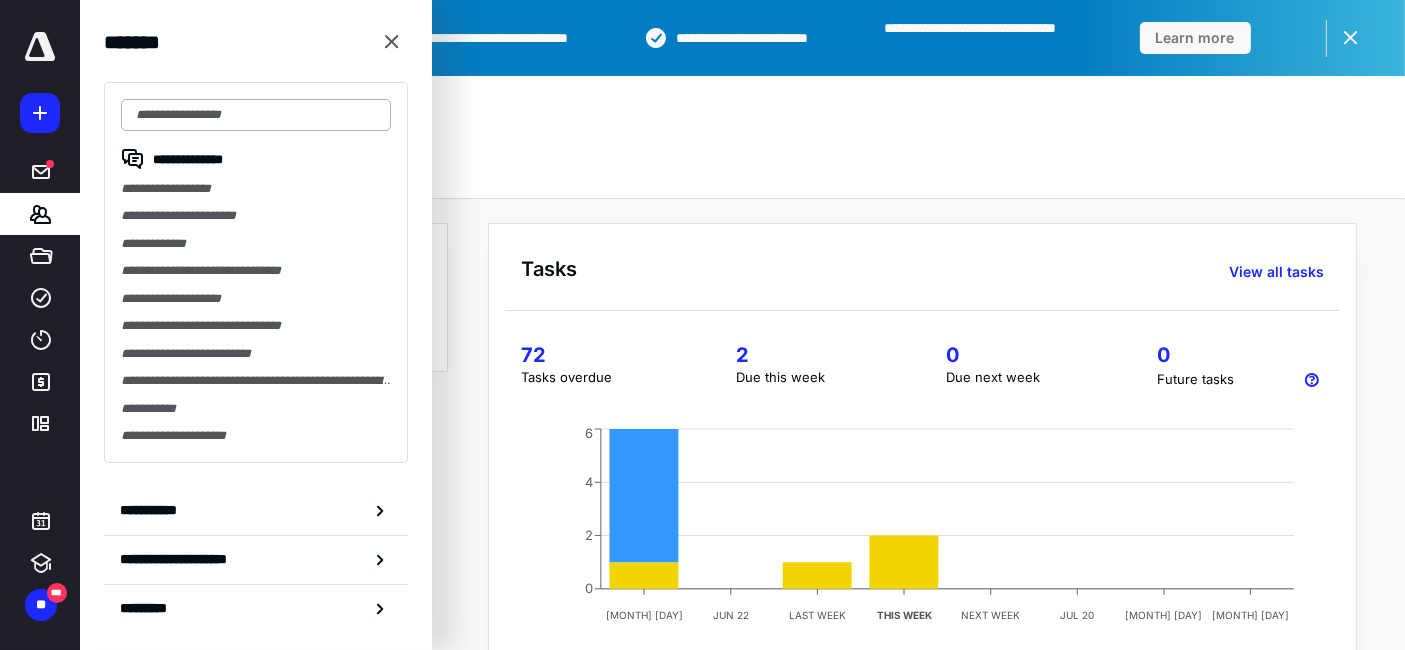 click at bounding box center [256, 115] 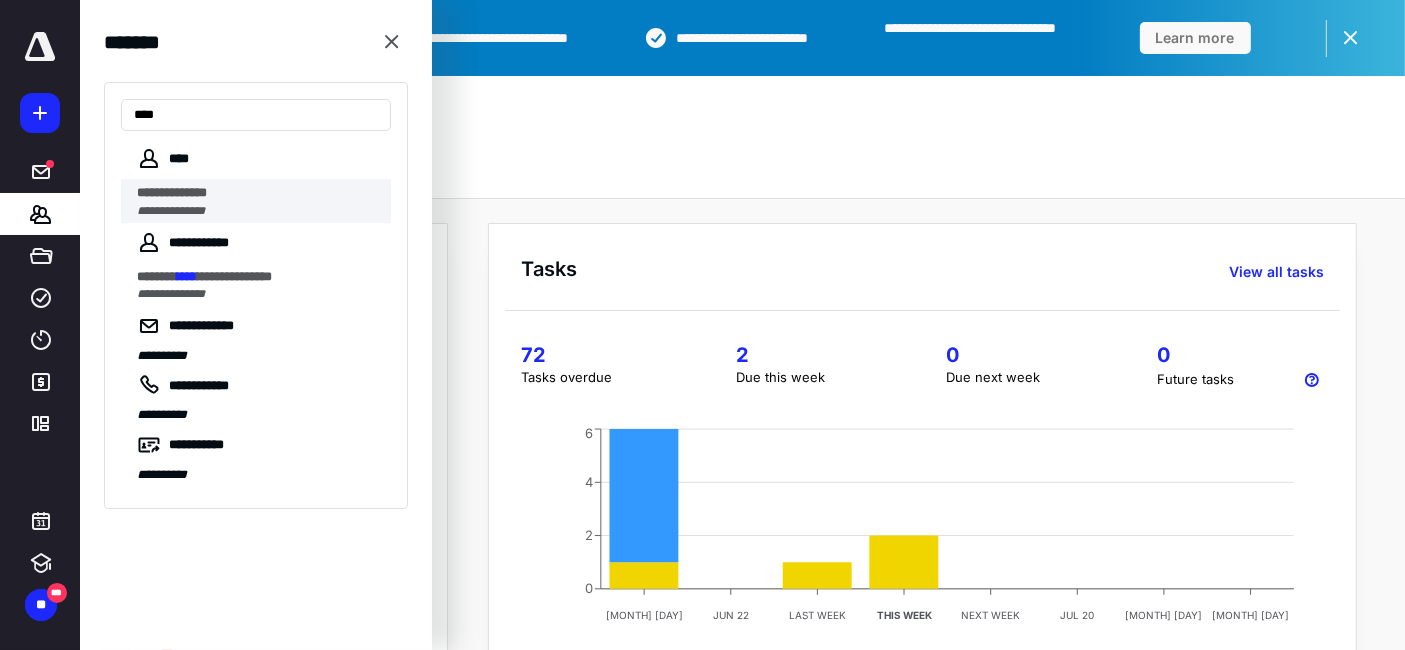 type on "****" 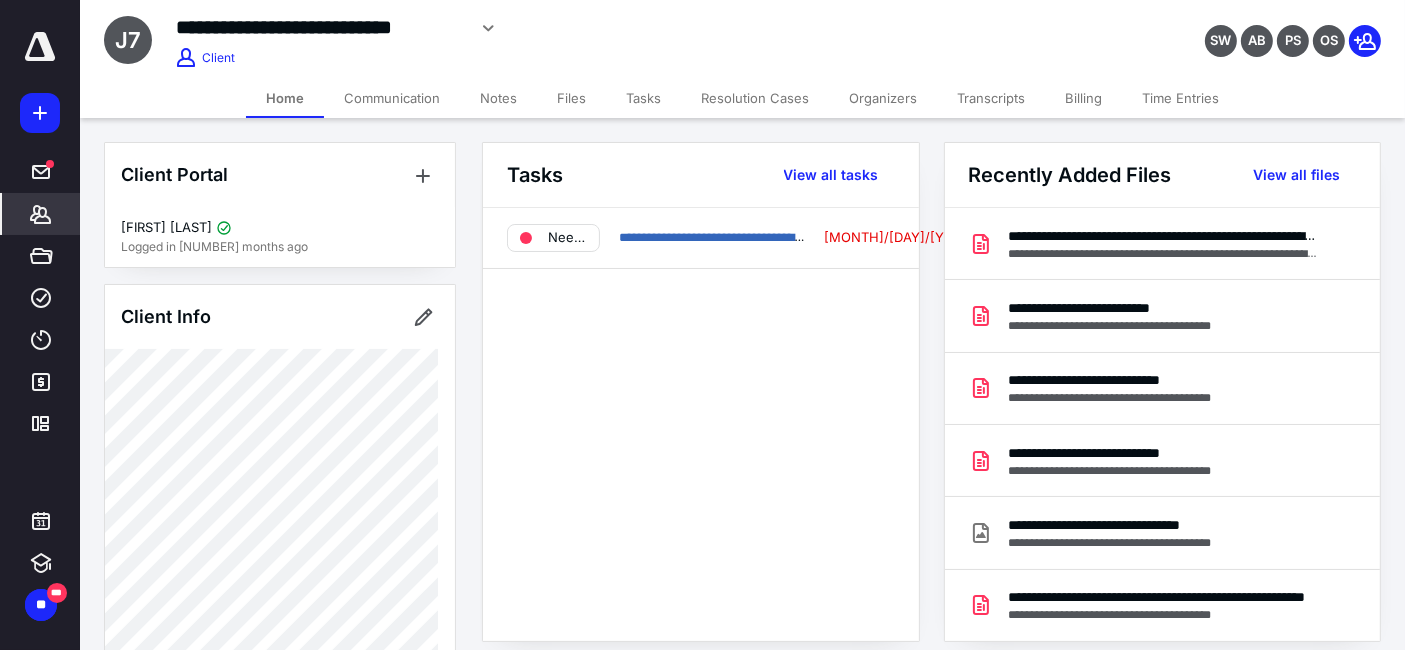 click on "Files" at bounding box center [571, 98] 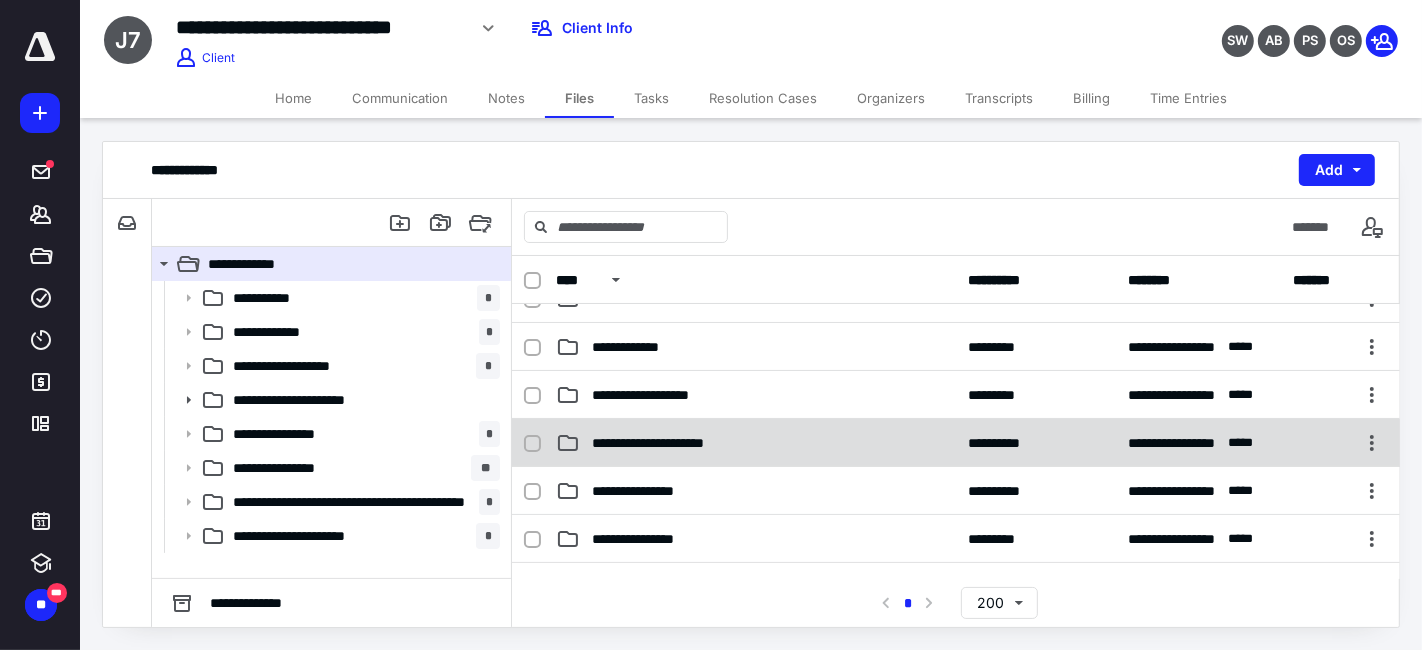scroll, scrollTop: 0, scrollLeft: 0, axis: both 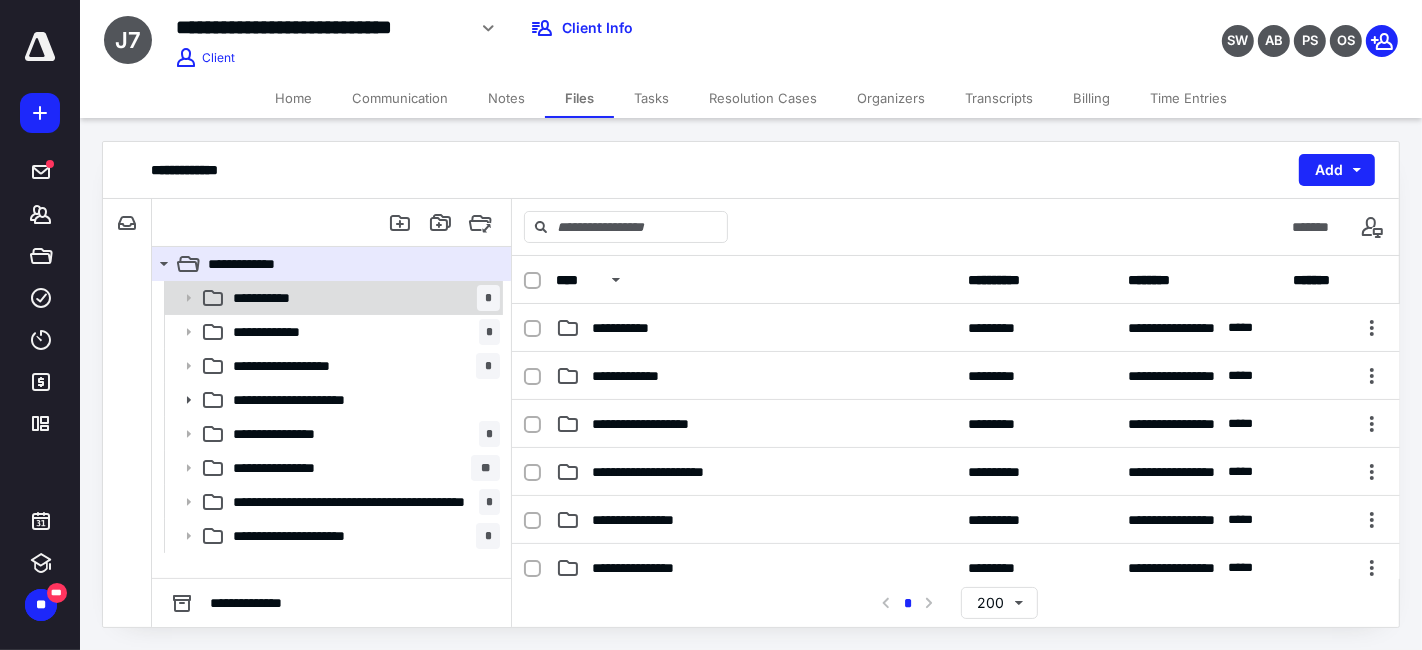 click on "**********" at bounding box center (362, 298) 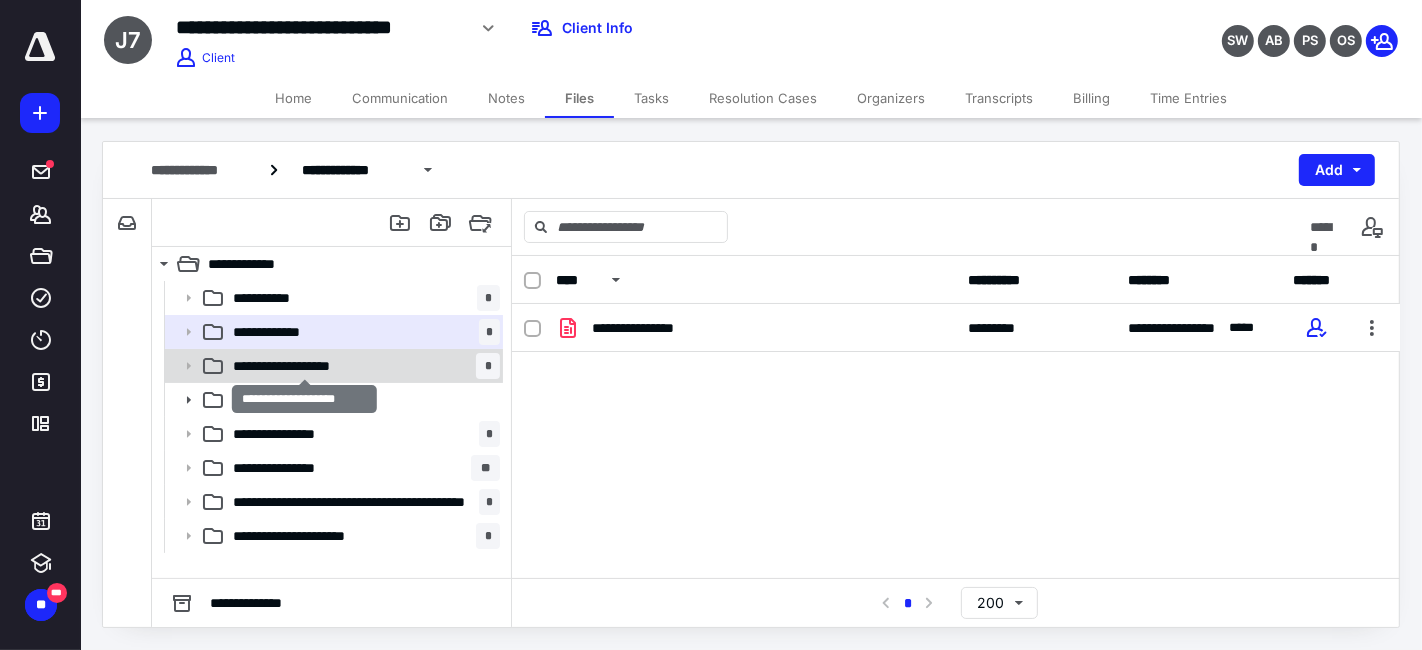 click on "**********" at bounding box center [279, 298] 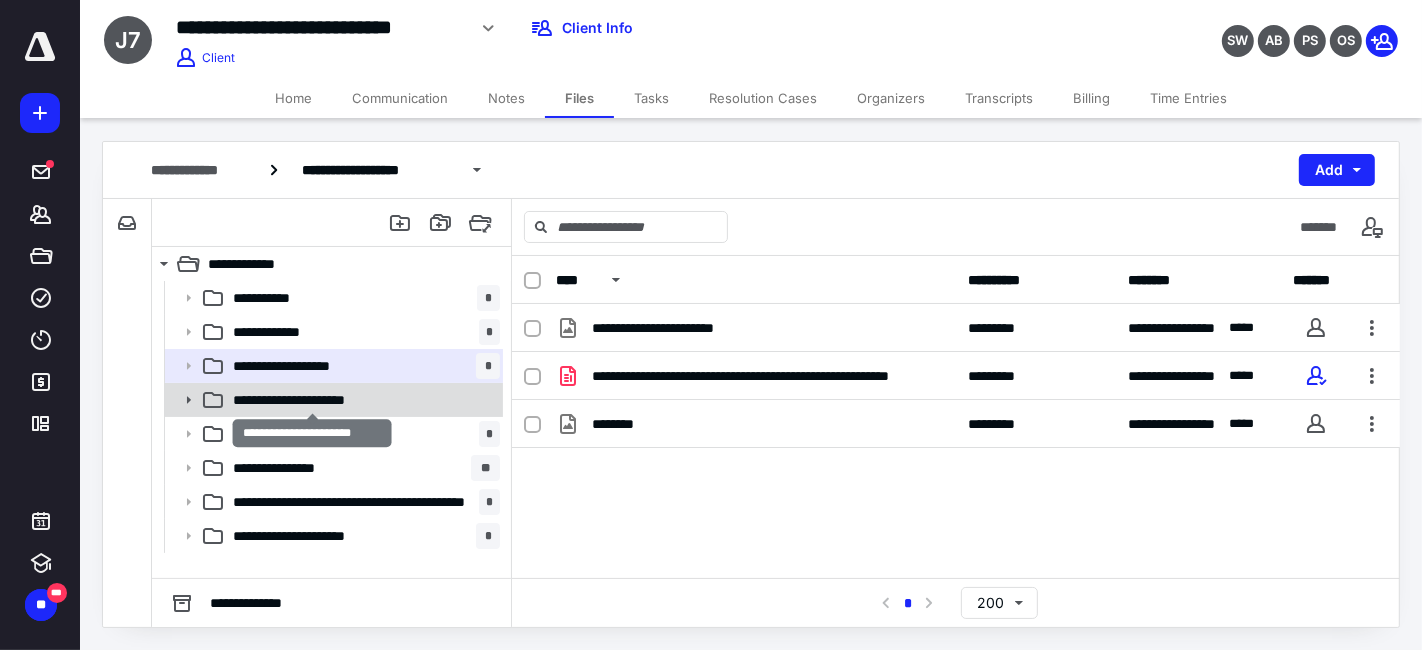 click on "**********" at bounding box center (279, 298) 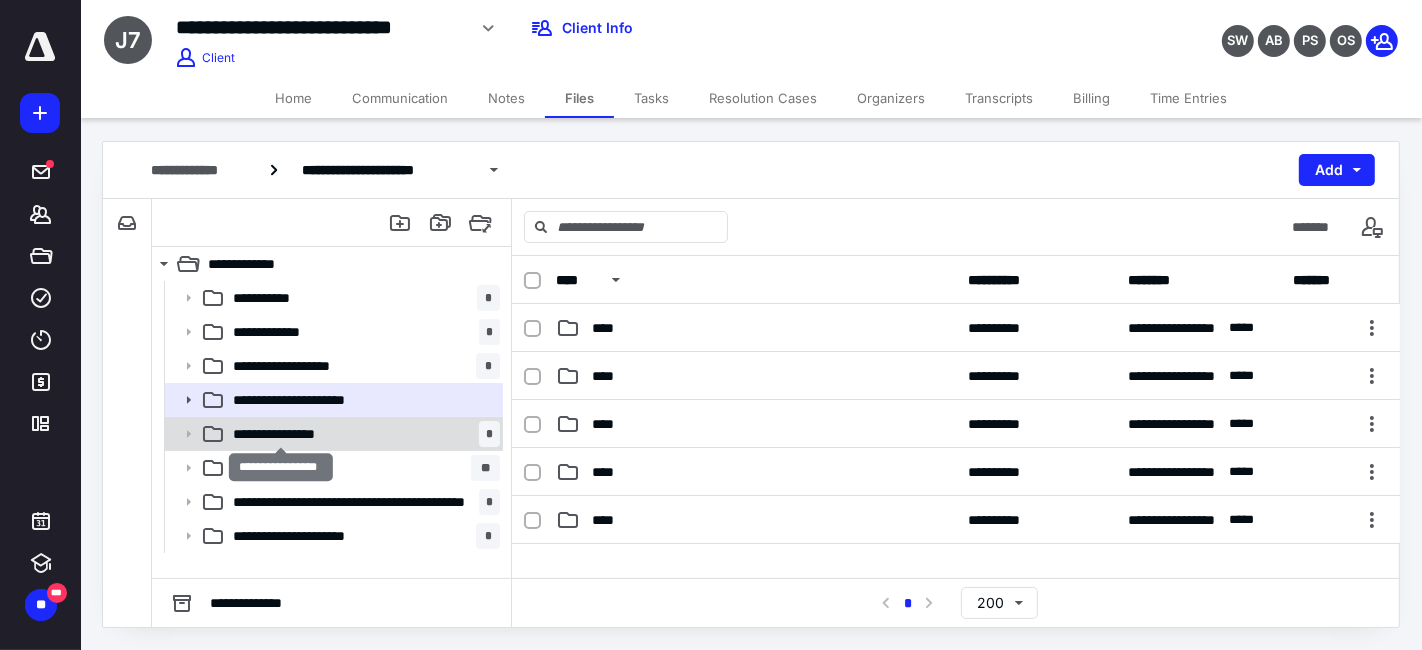 click on "**********" at bounding box center (279, 298) 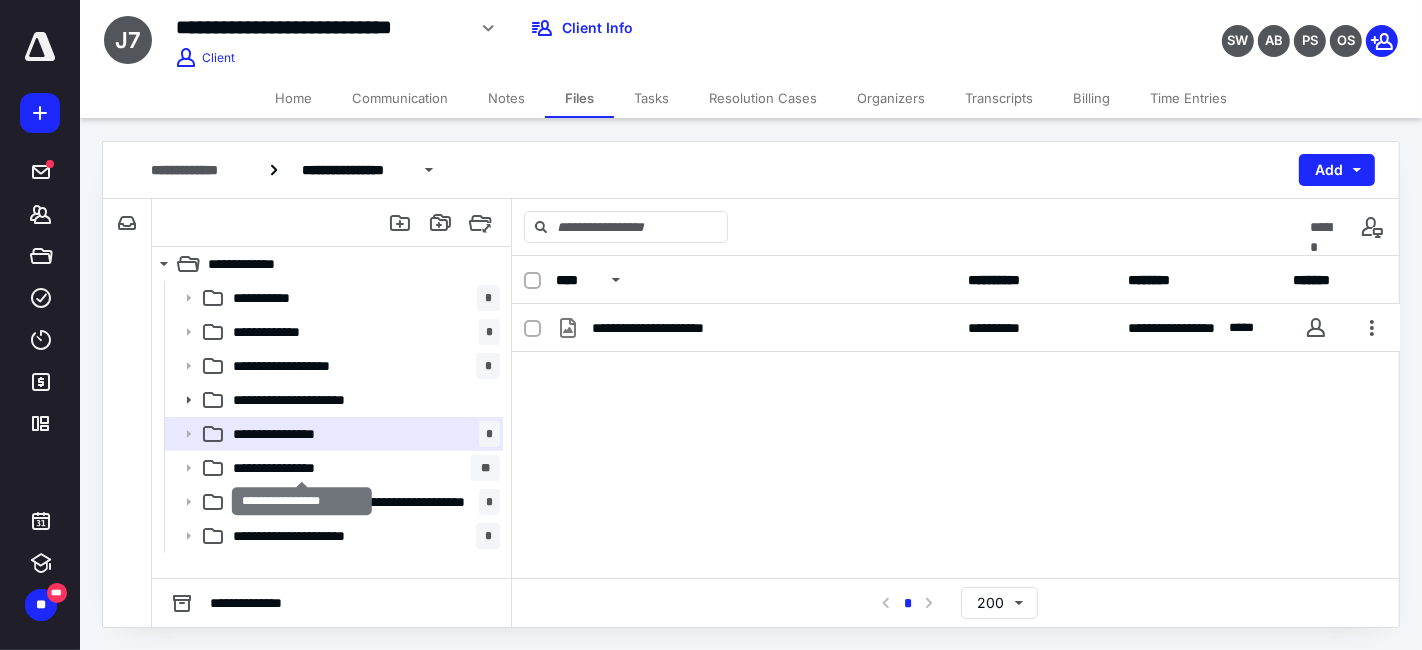 click on "**********" at bounding box center [279, 298] 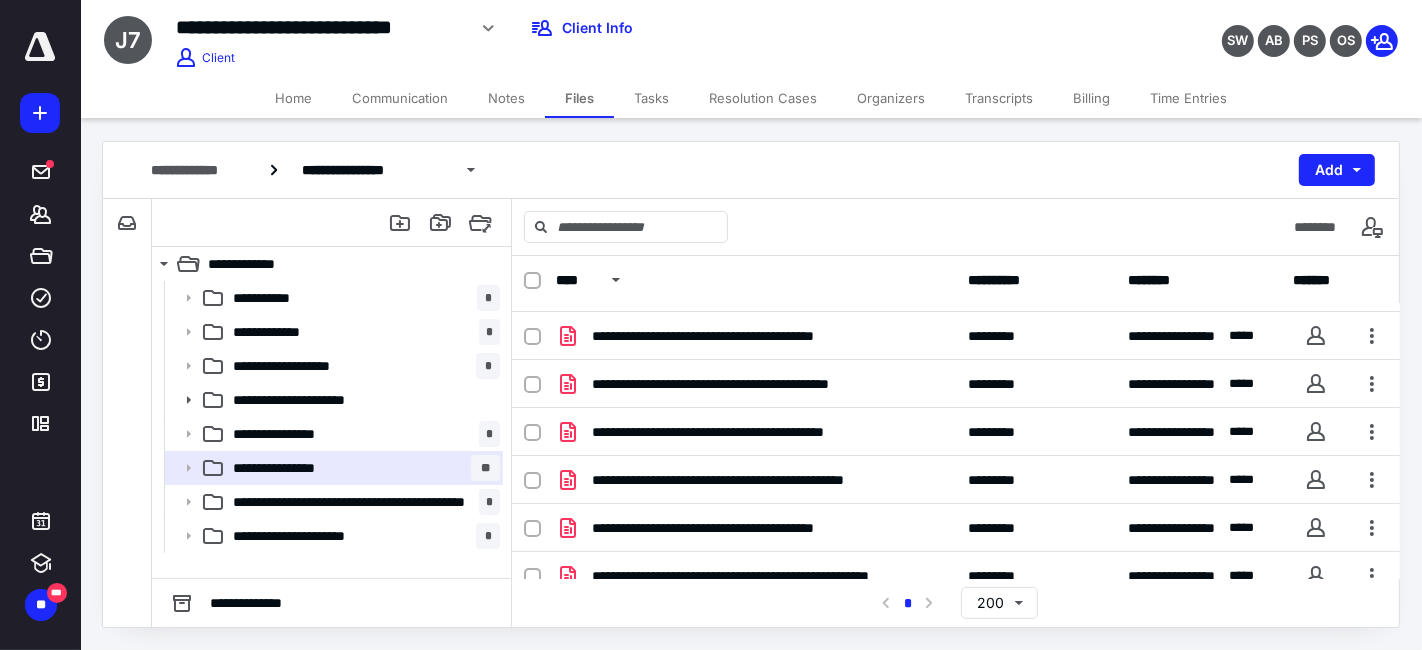 scroll, scrollTop: 392, scrollLeft: 0, axis: vertical 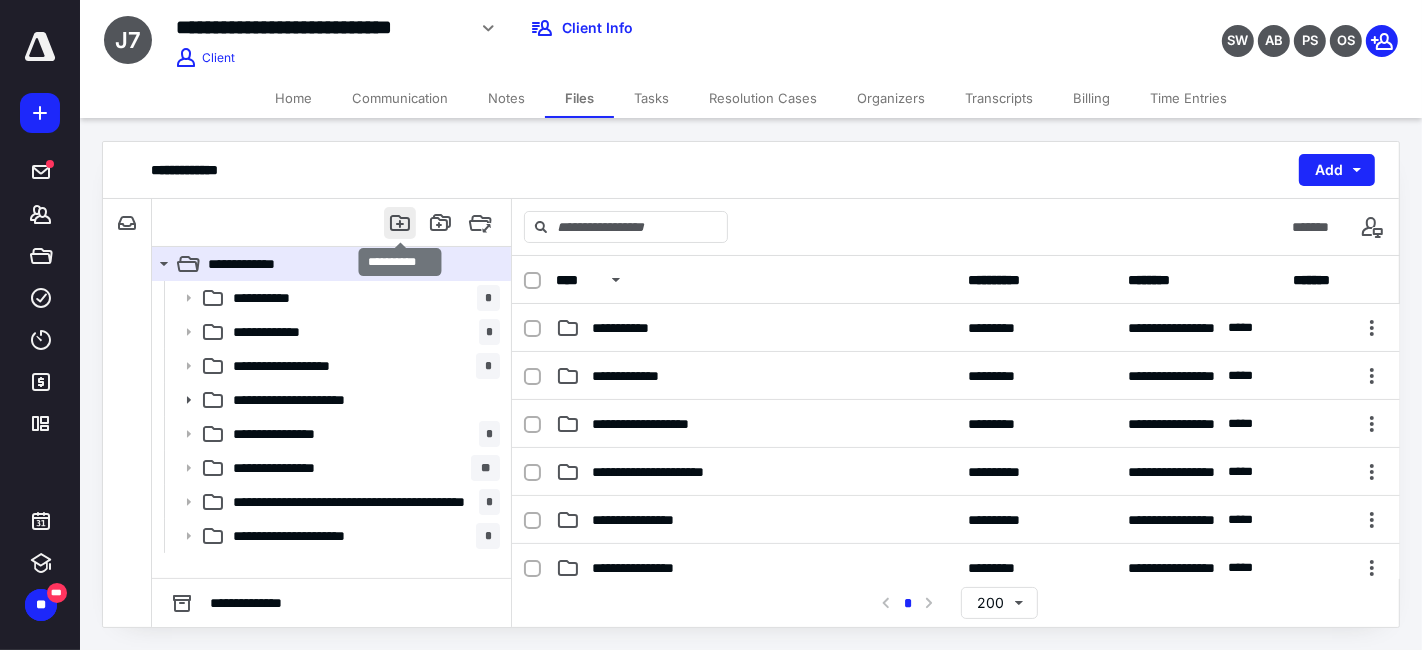 click at bounding box center (400, 223) 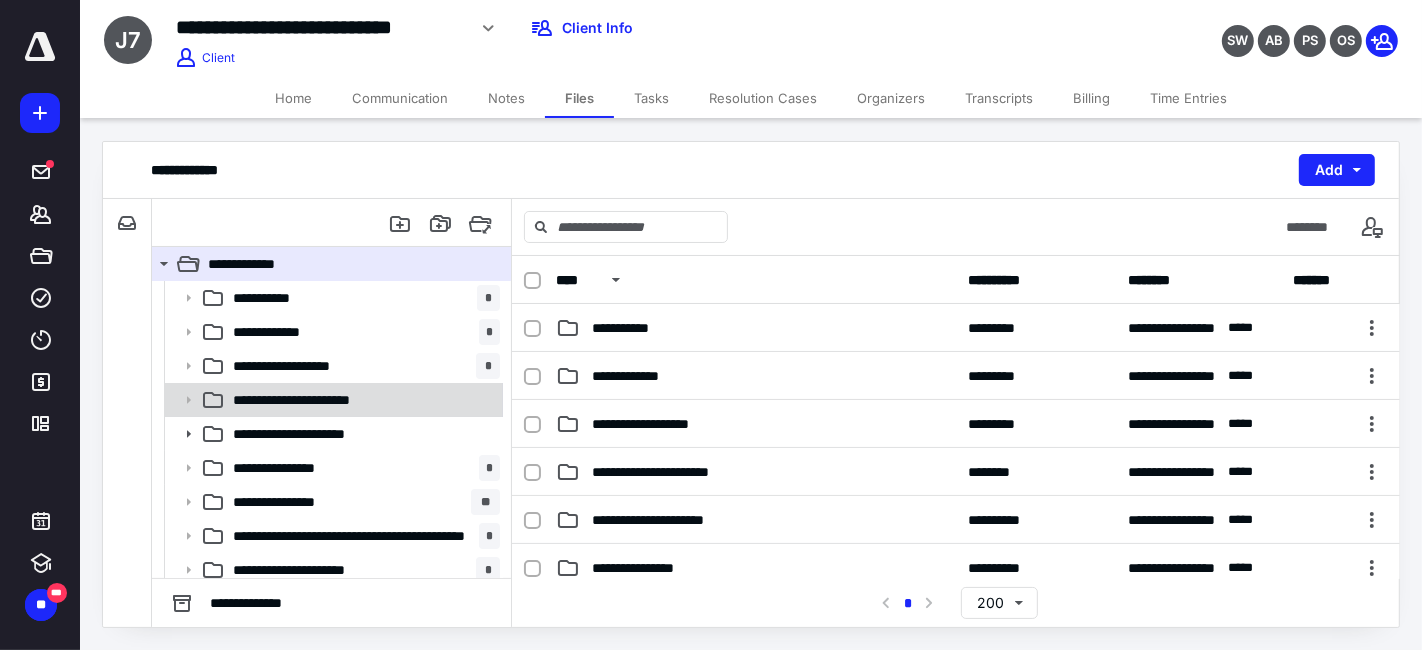 click on "**********" at bounding box center (279, 298) 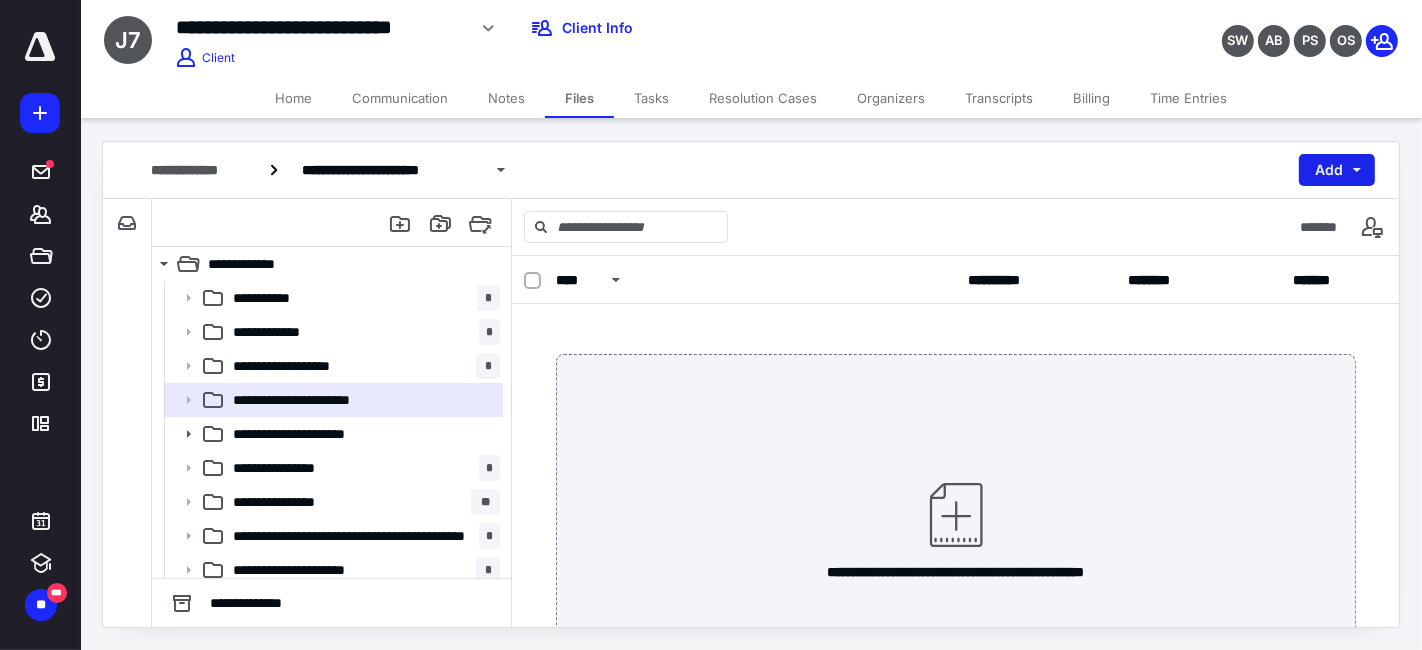 click on "Add" at bounding box center [1337, 170] 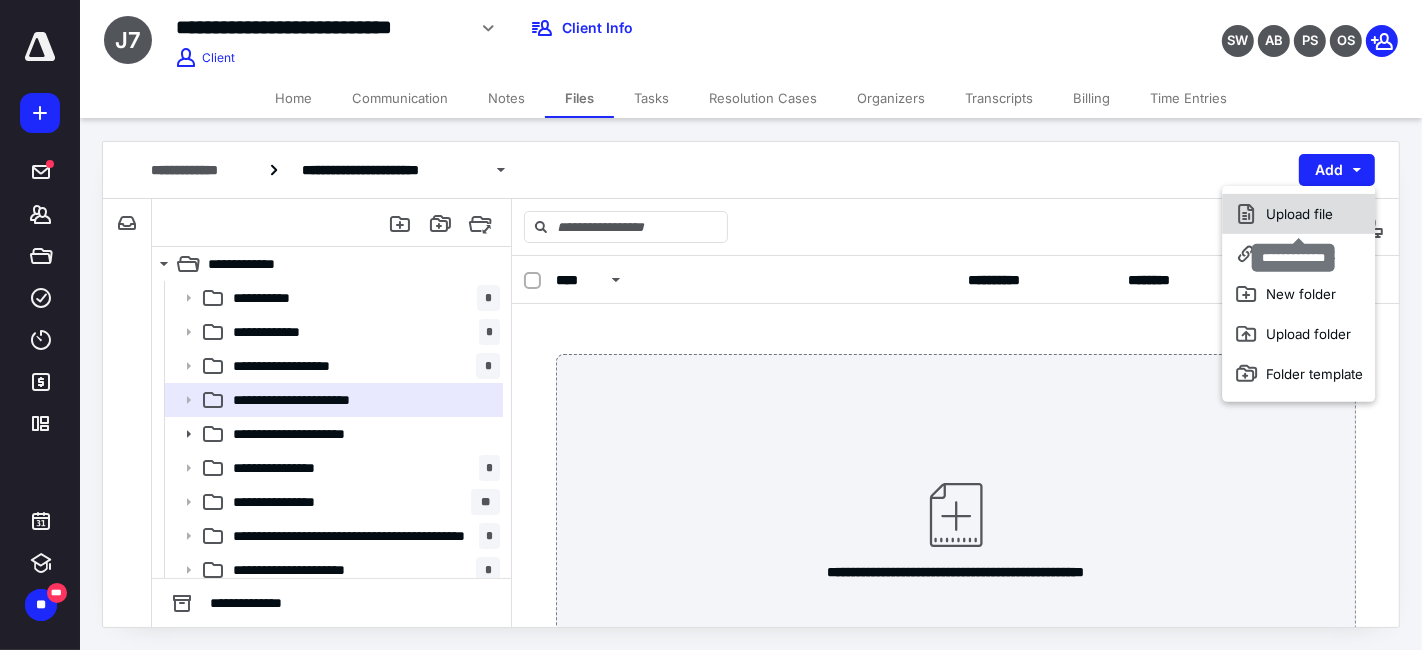 click on "Upload file" at bounding box center (1299, 214) 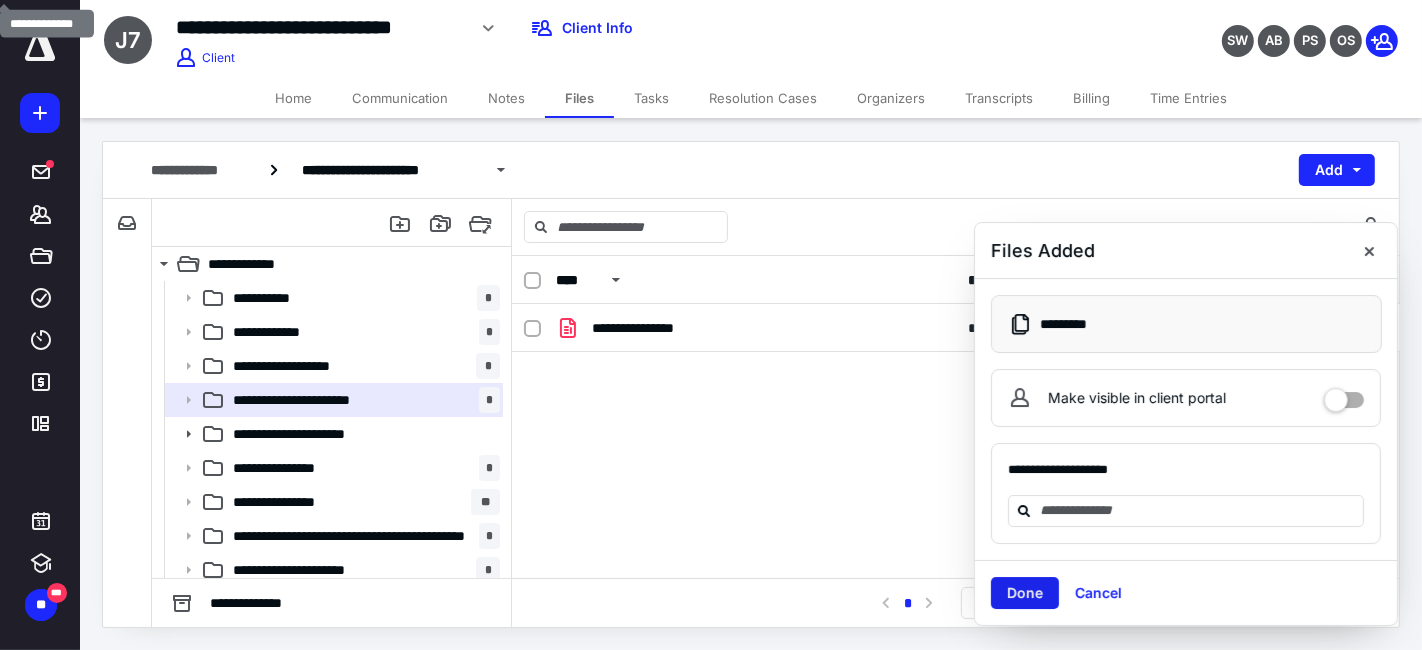 click on "Done" at bounding box center (1025, 593) 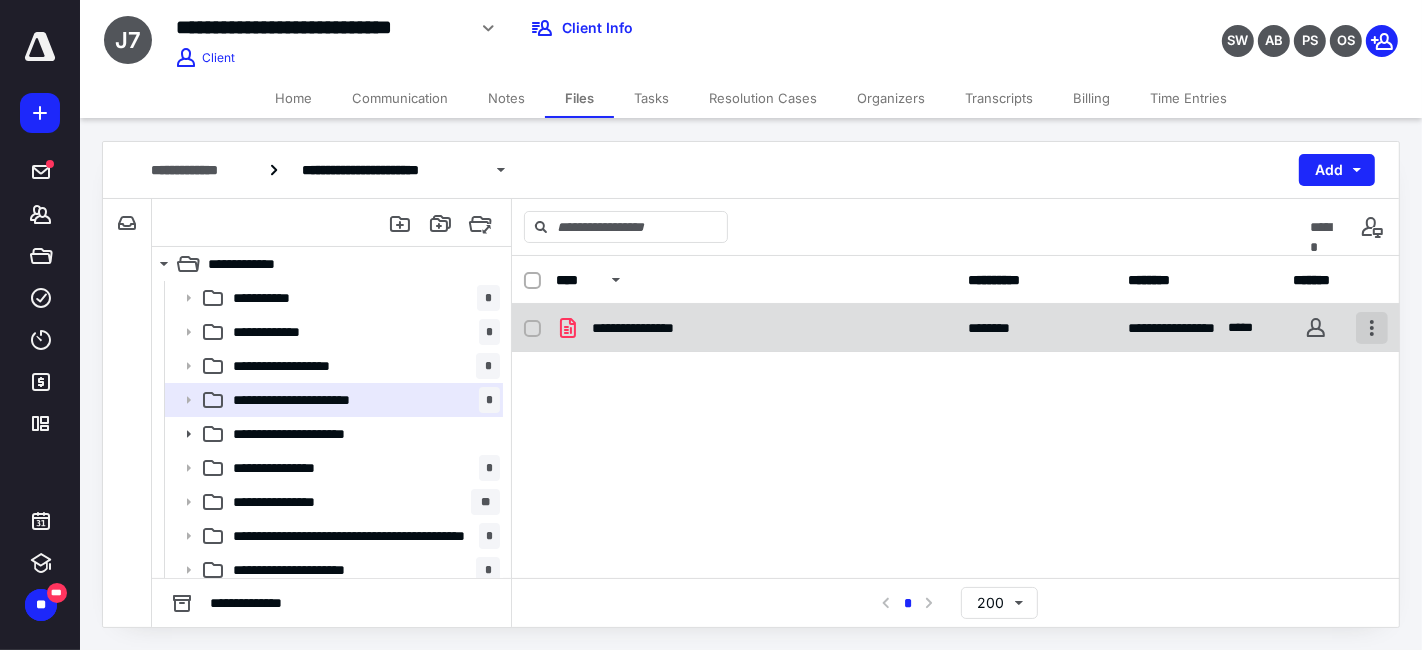 click at bounding box center (1372, 328) 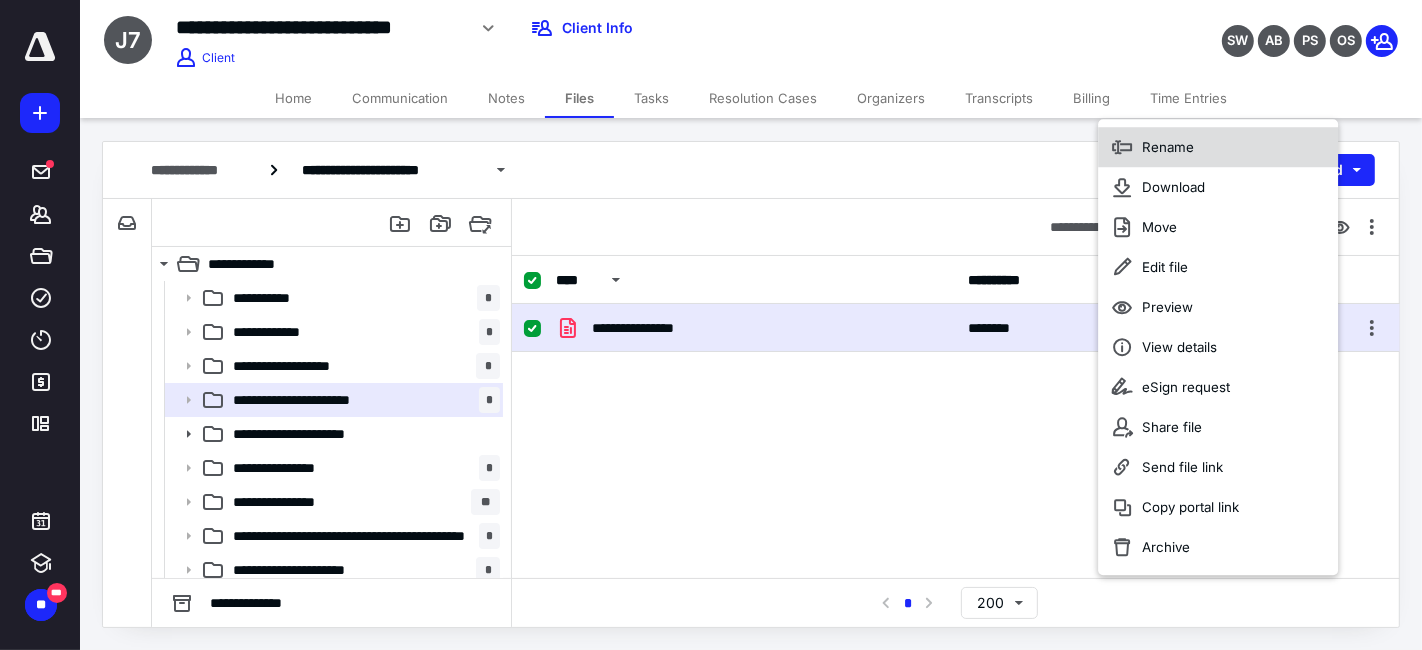 click on "Rename" at bounding box center (1169, 147) 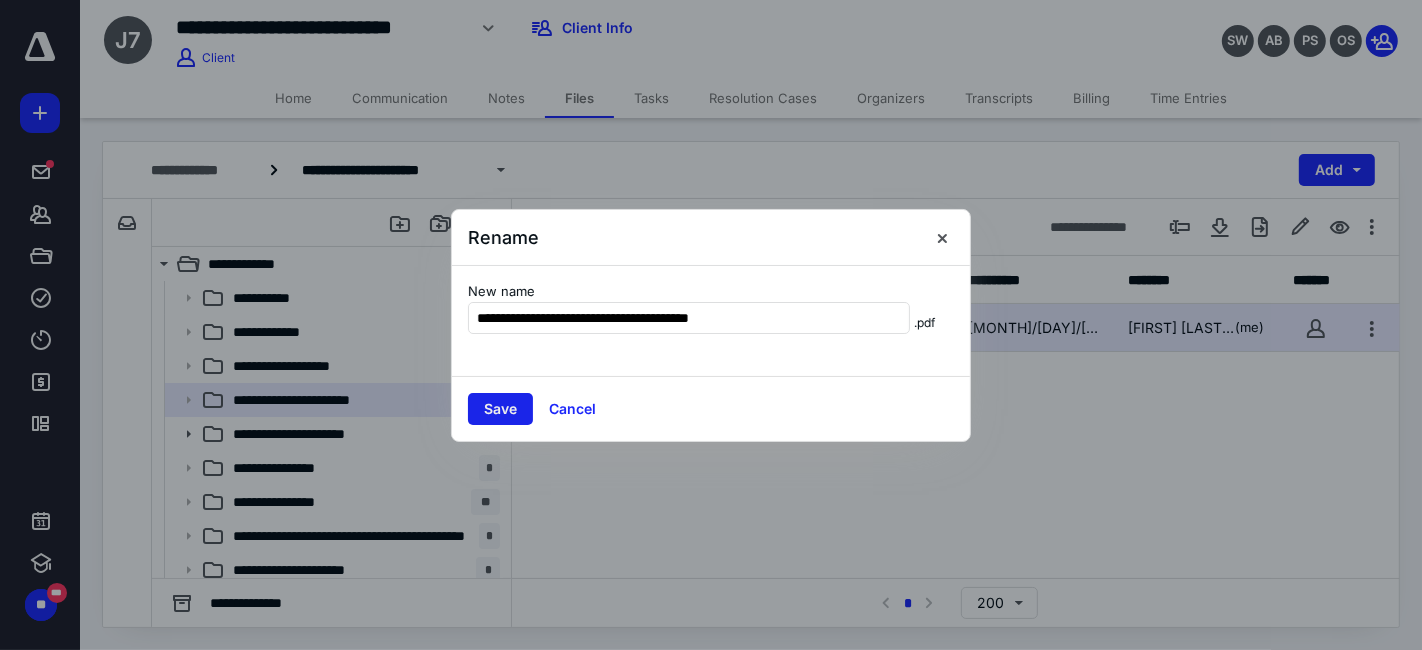 type on "**********" 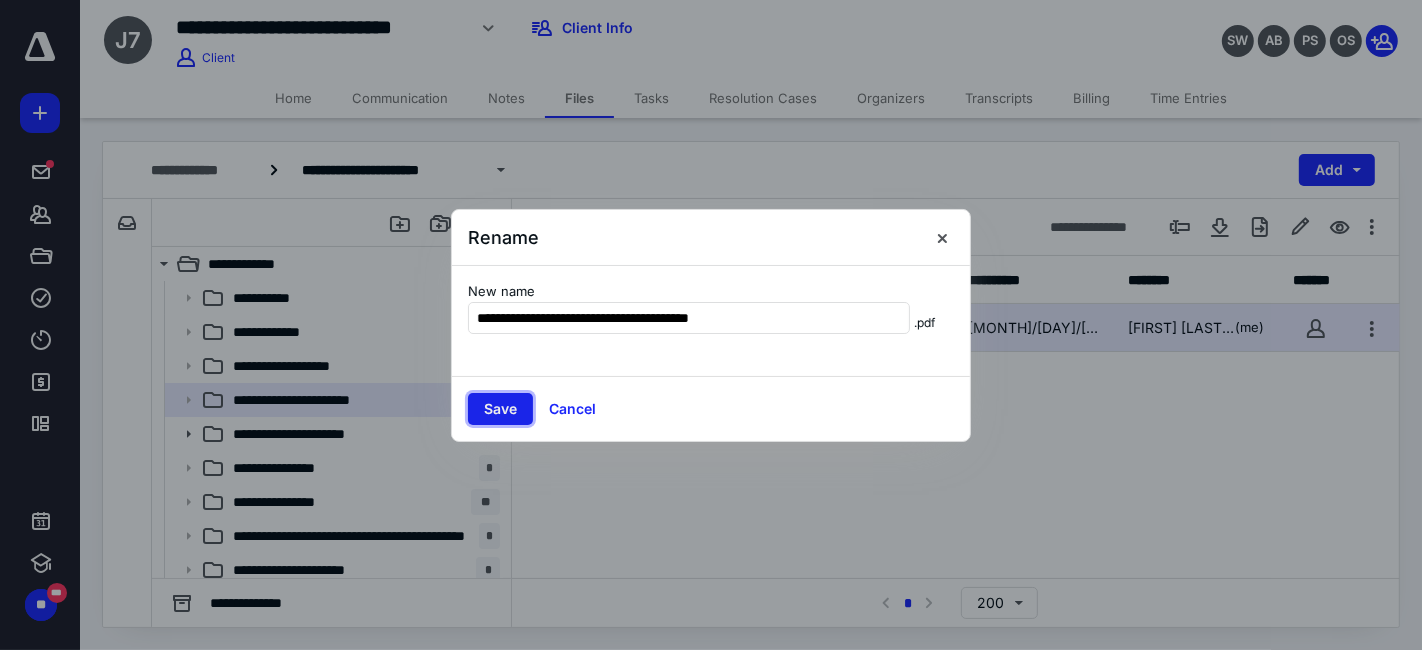click on "Save" at bounding box center [500, 409] 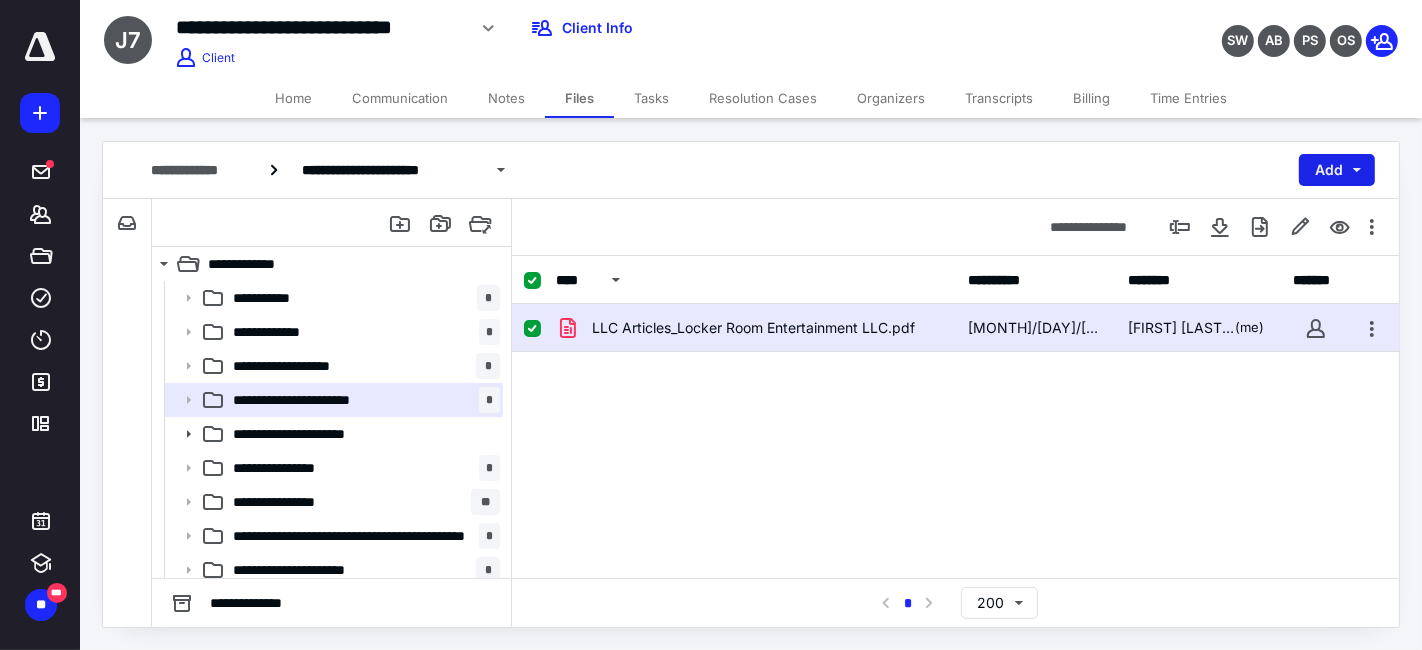 click on "Add" at bounding box center [1337, 170] 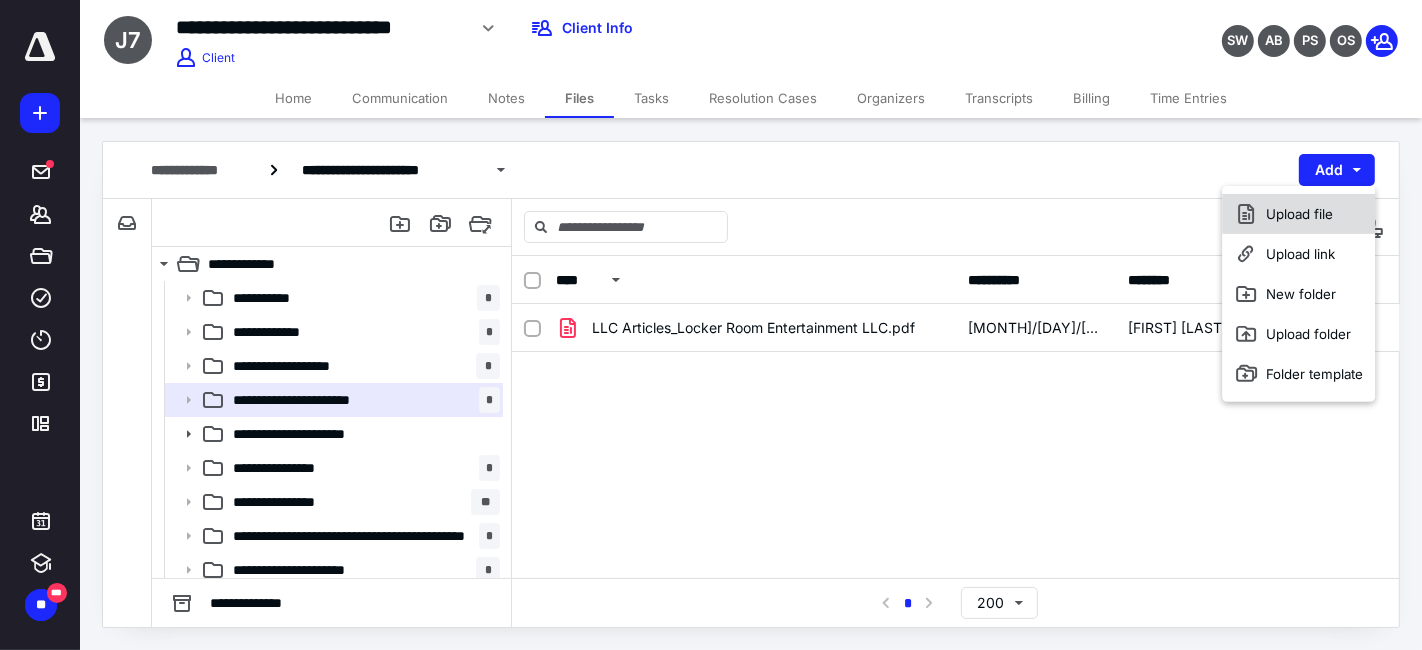 click on "Upload file" at bounding box center (1299, 214) 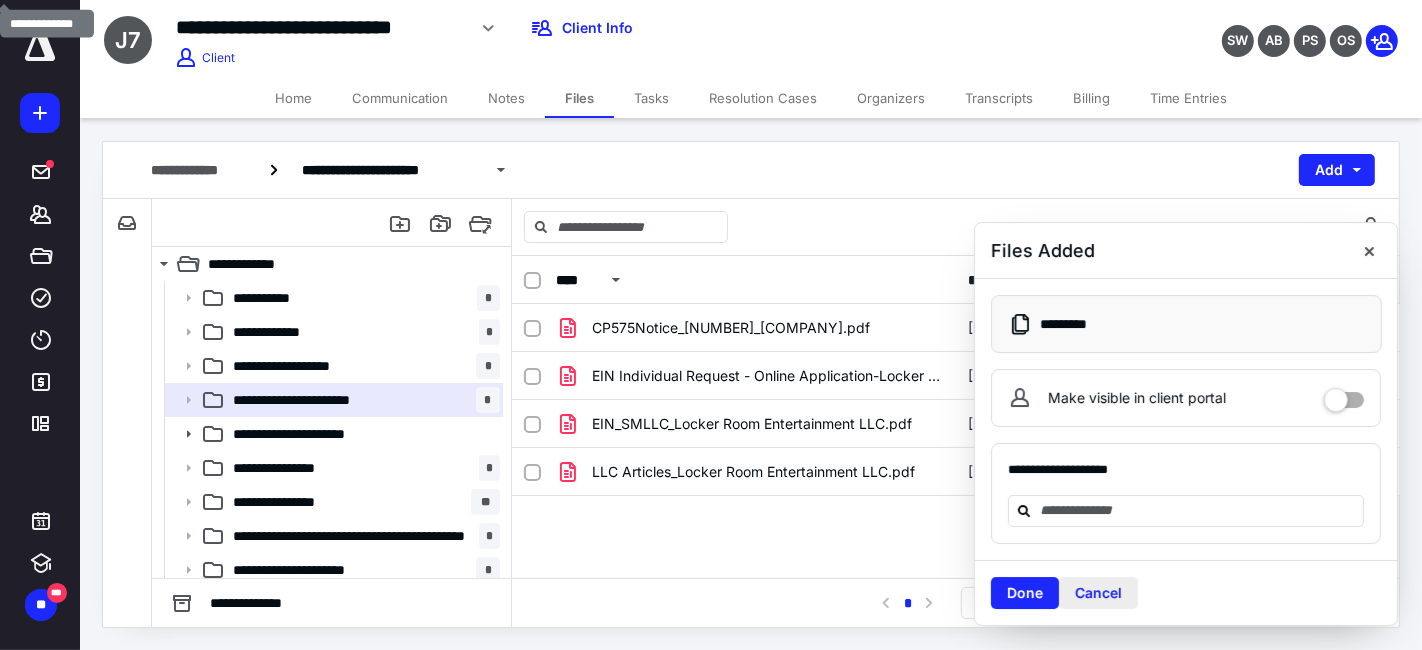 click on "Cancel" at bounding box center [1098, 593] 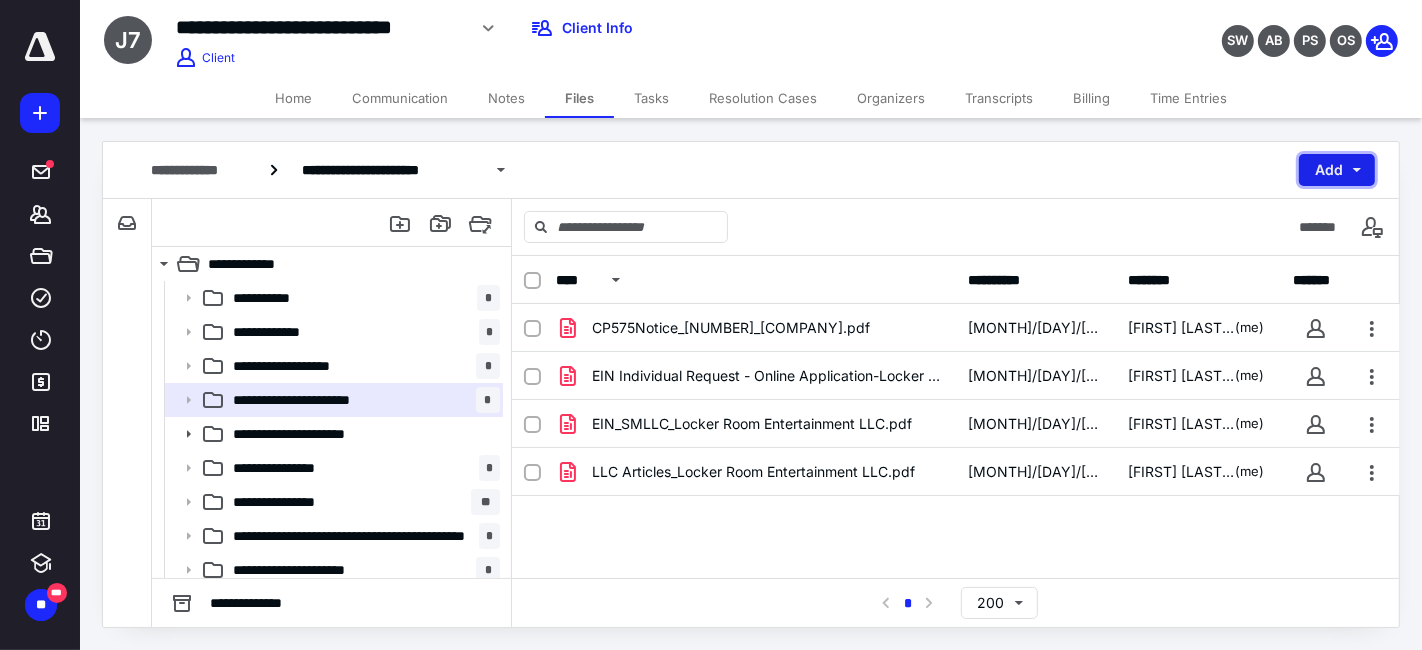 click on "Add" at bounding box center (1337, 170) 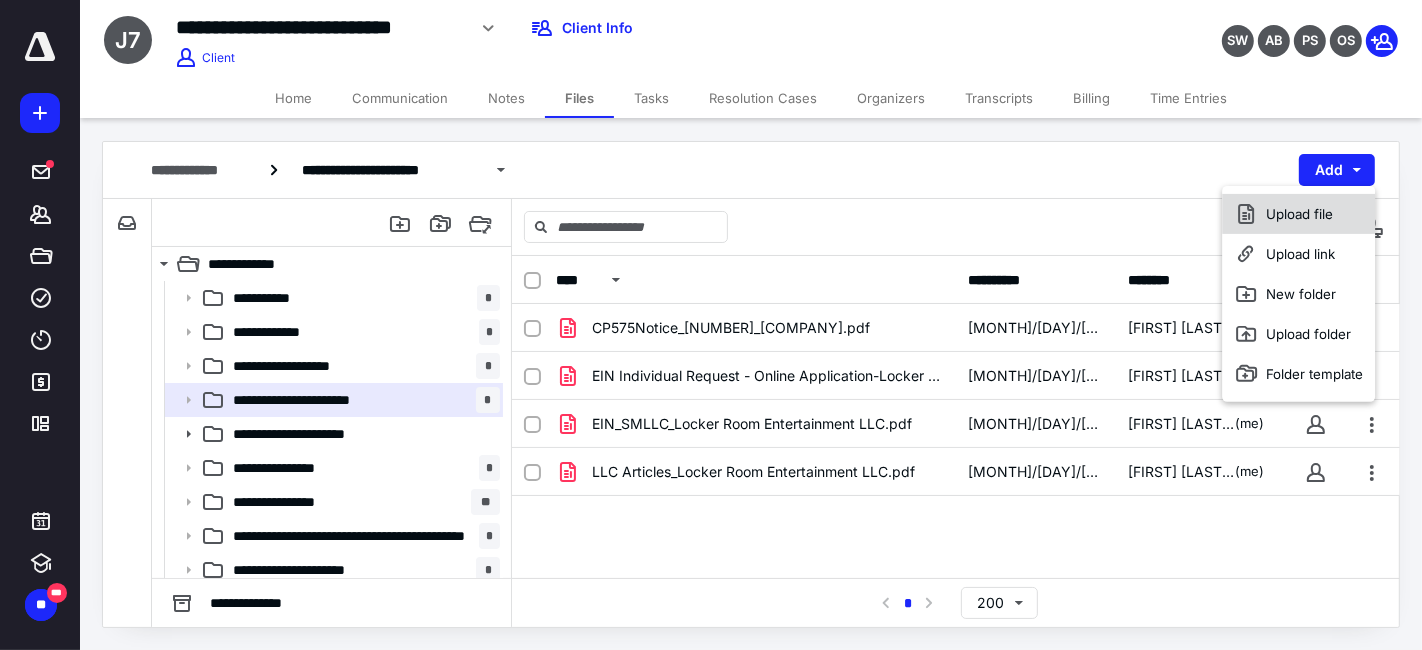 click on "Upload file" at bounding box center [1299, 214] 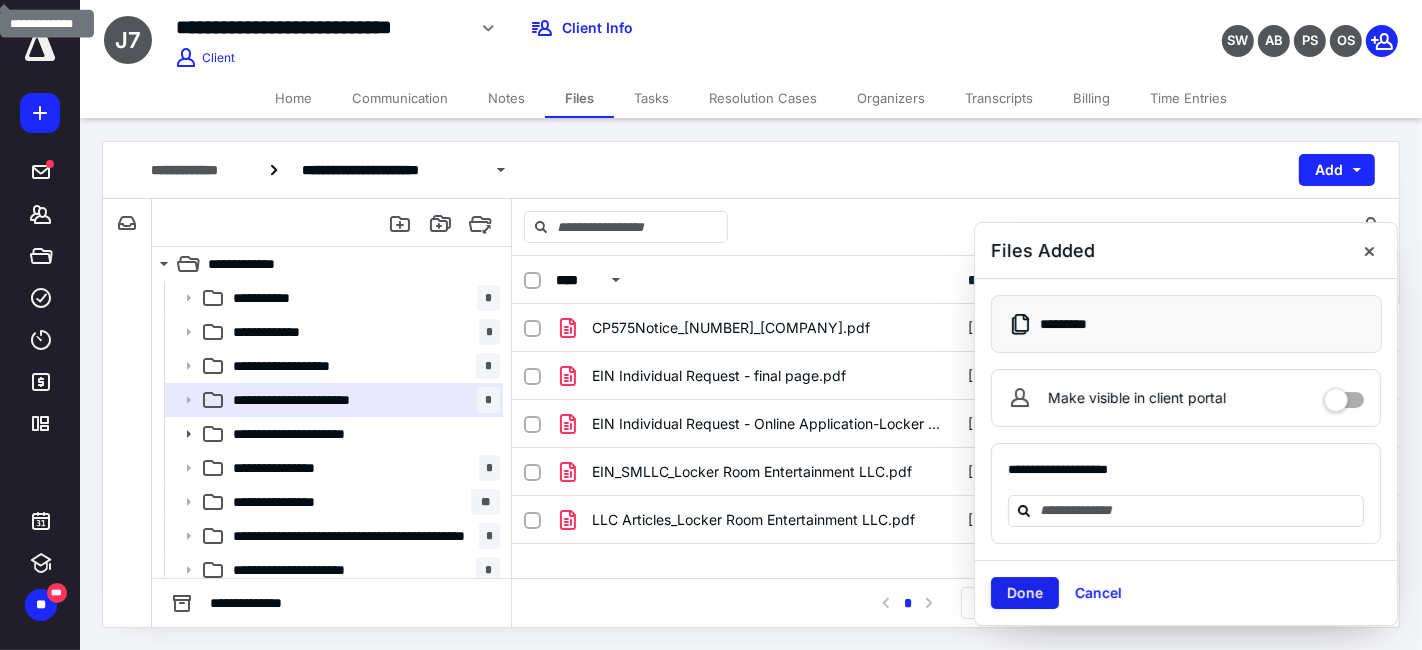 click on "Done" at bounding box center [1025, 593] 